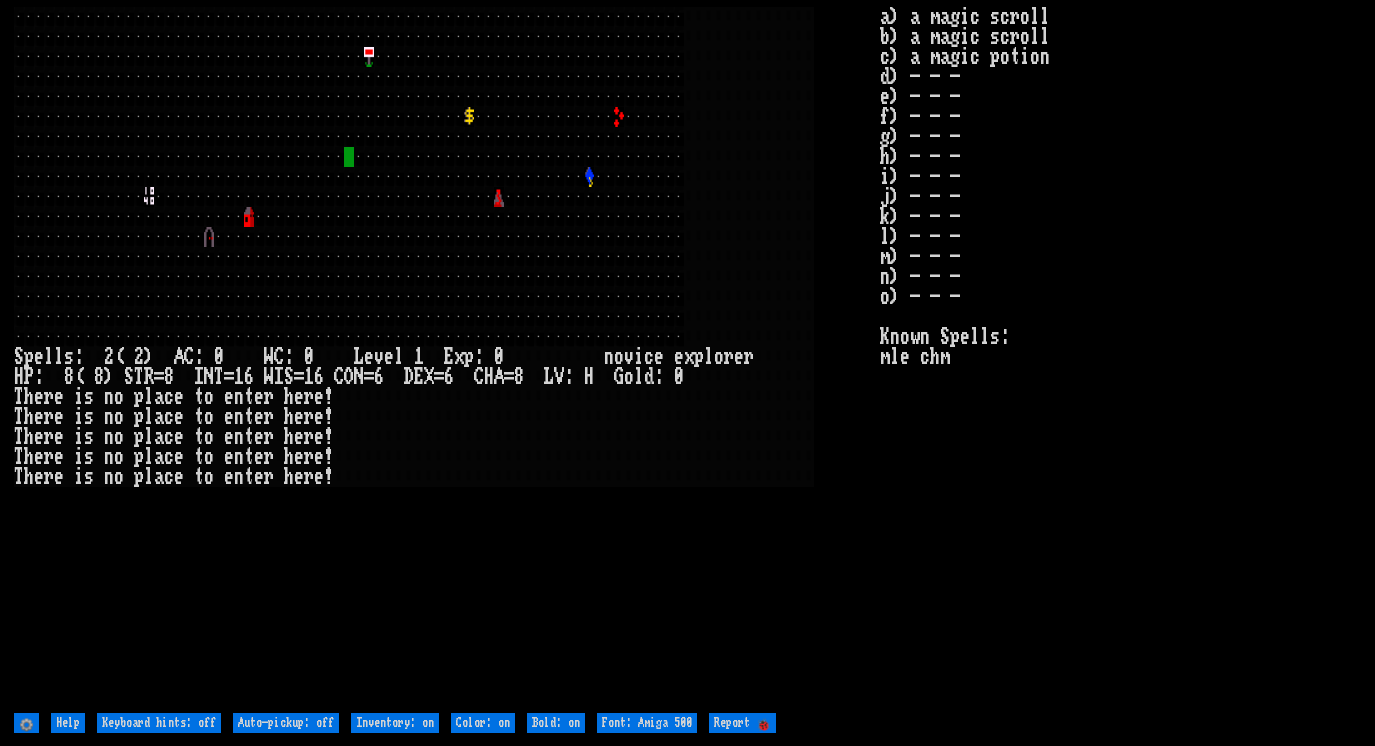 scroll, scrollTop: 0, scrollLeft: 0, axis: both 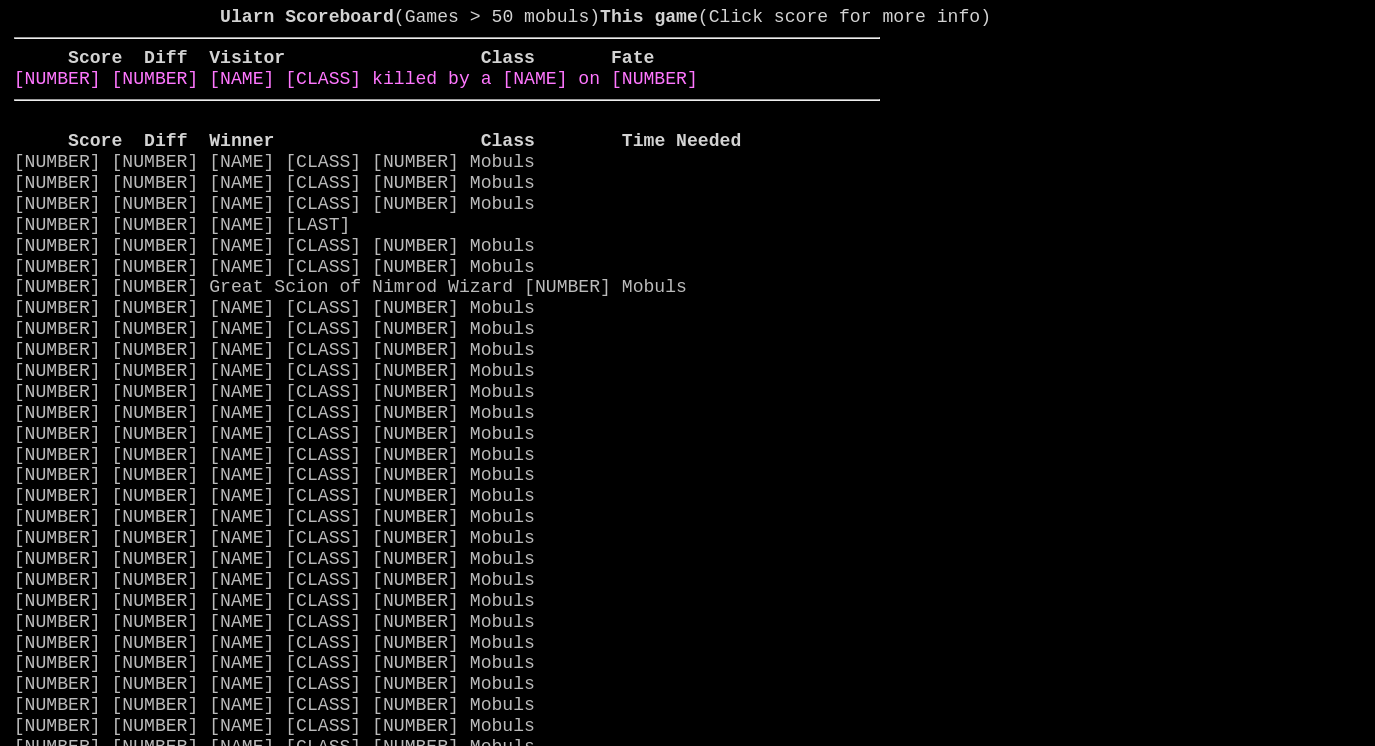 click on "60    34  Maxe the small            Wizard      killed by a jackal on 1" at bounding box center (356, 79) 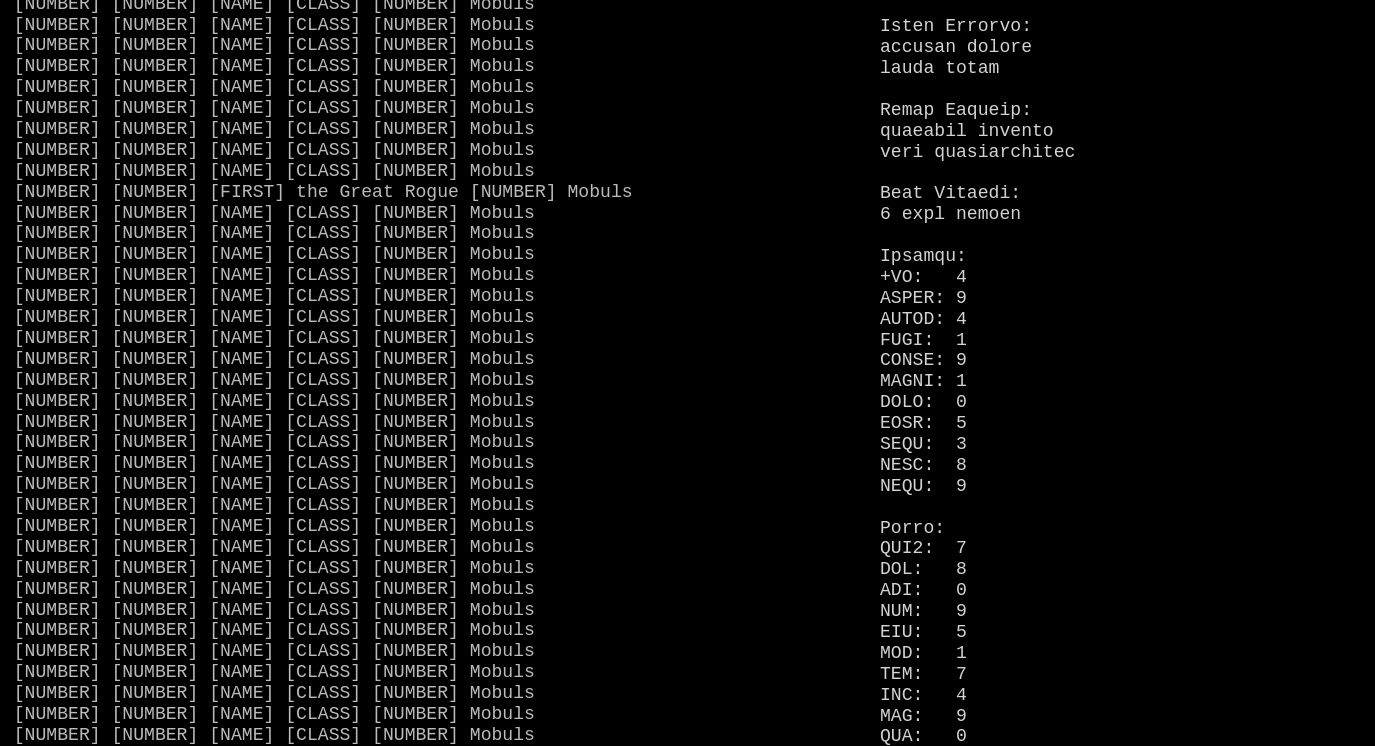 scroll, scrollTop: 1310, scrollLeft: 0, axis: vertical 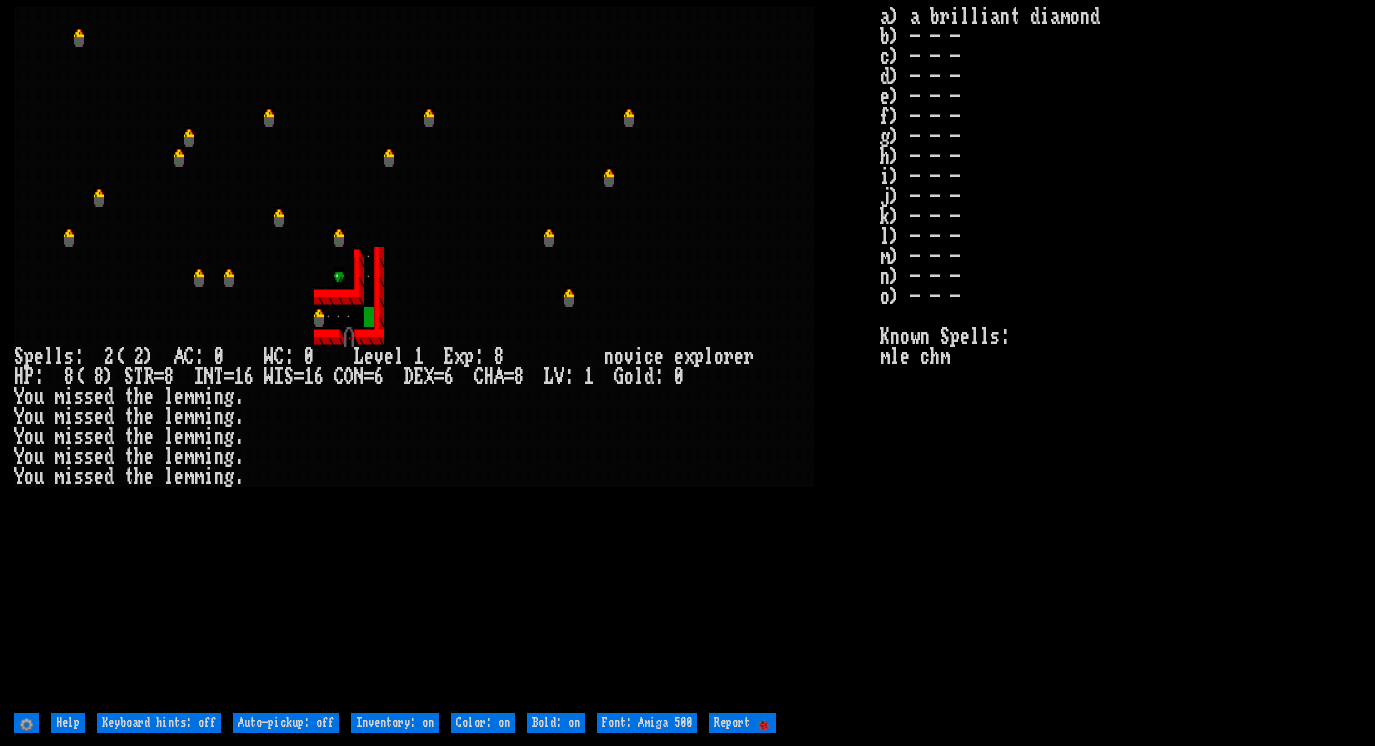 drag, startPoint x: 406, startPoint y: 502, endPoint x: 195, endPoint y: 308, distance: 286.63043 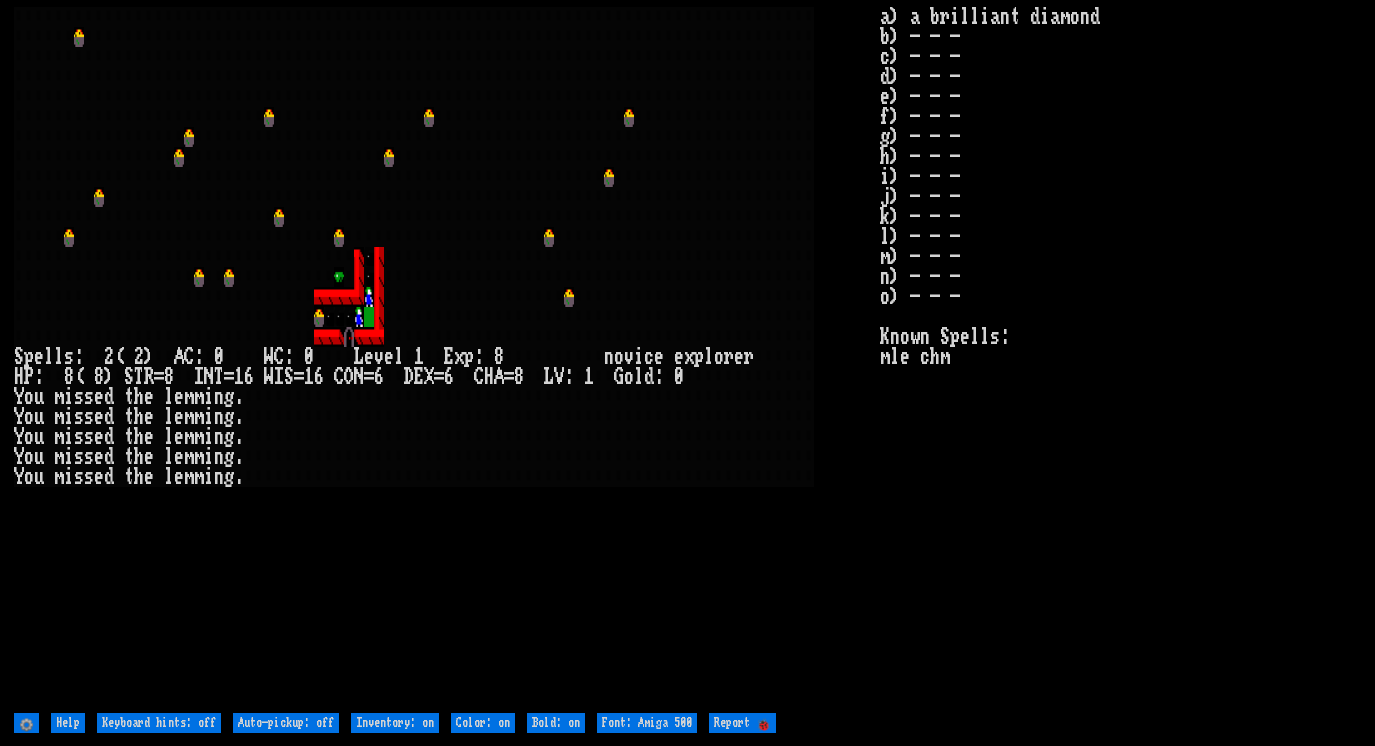 click at bounding box center [447, 357] 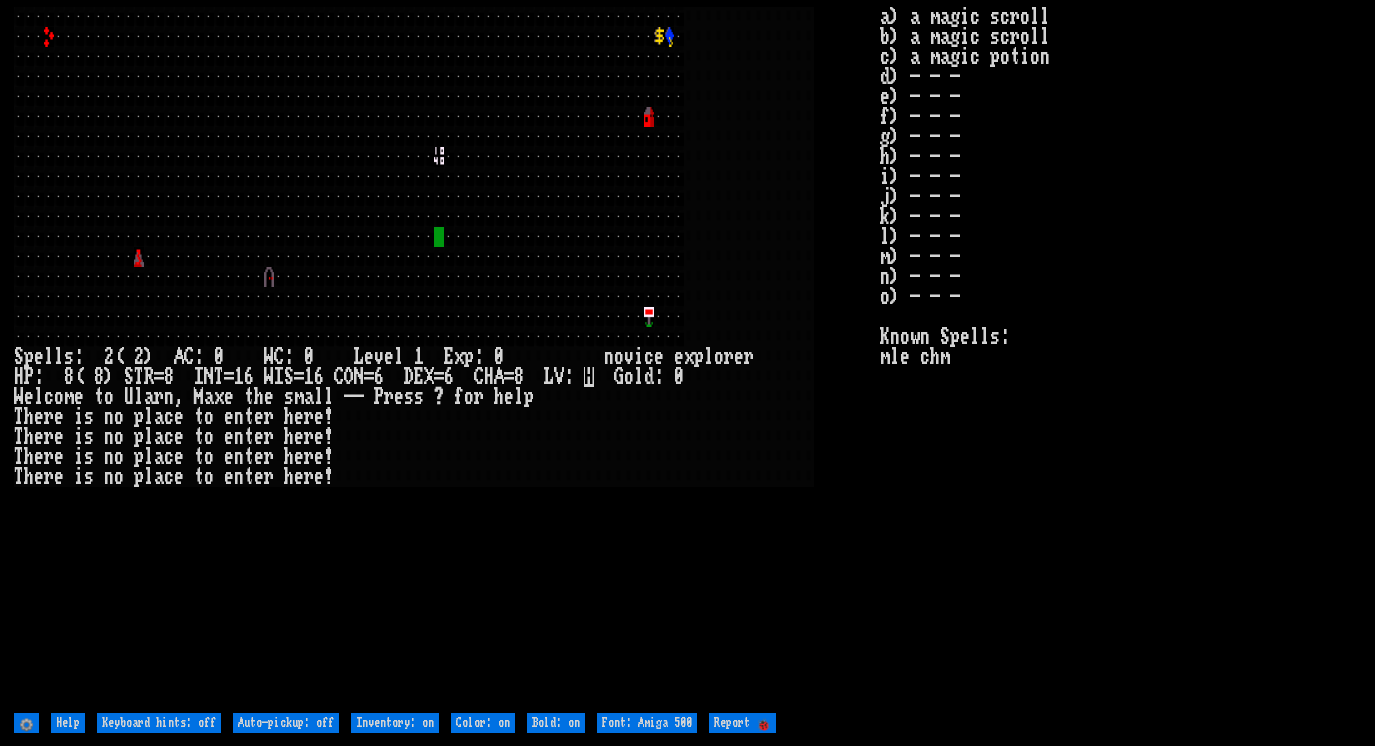 scroll, scrollTop: 0, scrollLeft: 0, axis: both 